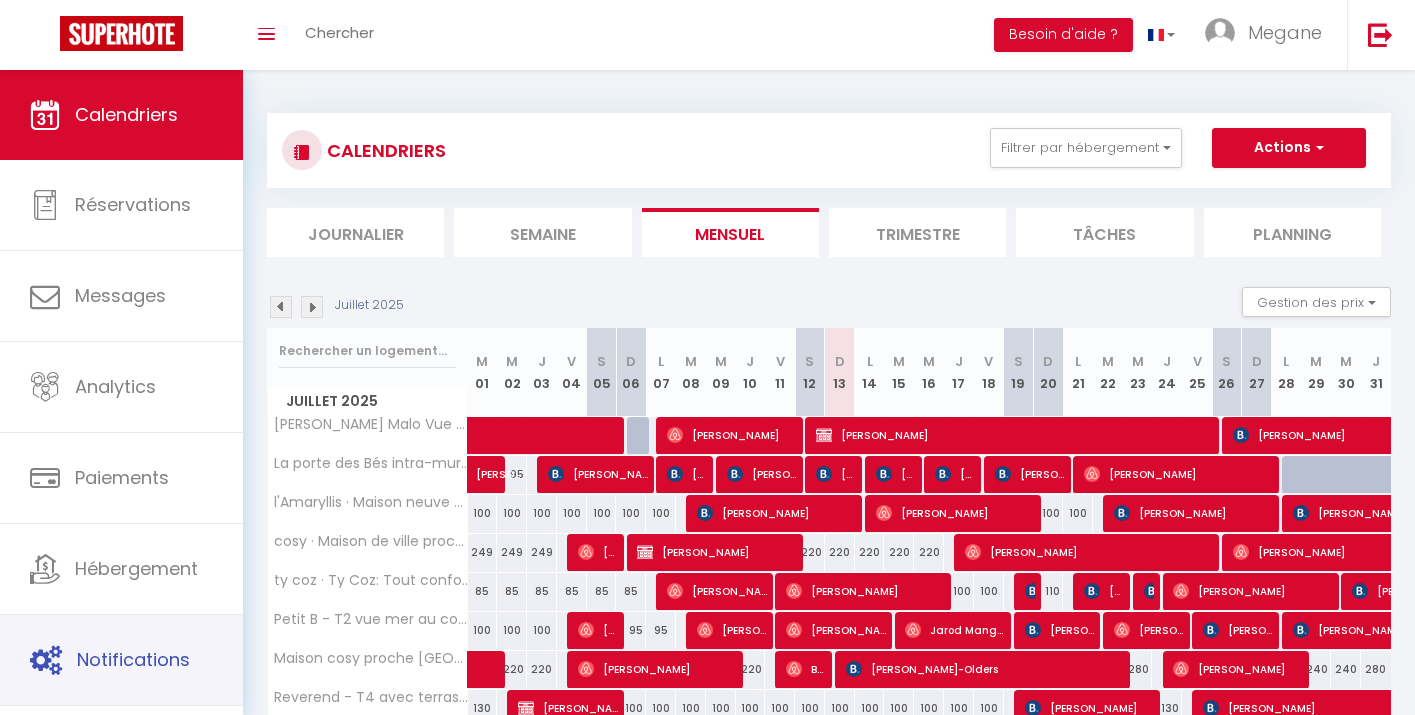 scroll, scrollTop: 0, scrollLeft: 0, axis: both 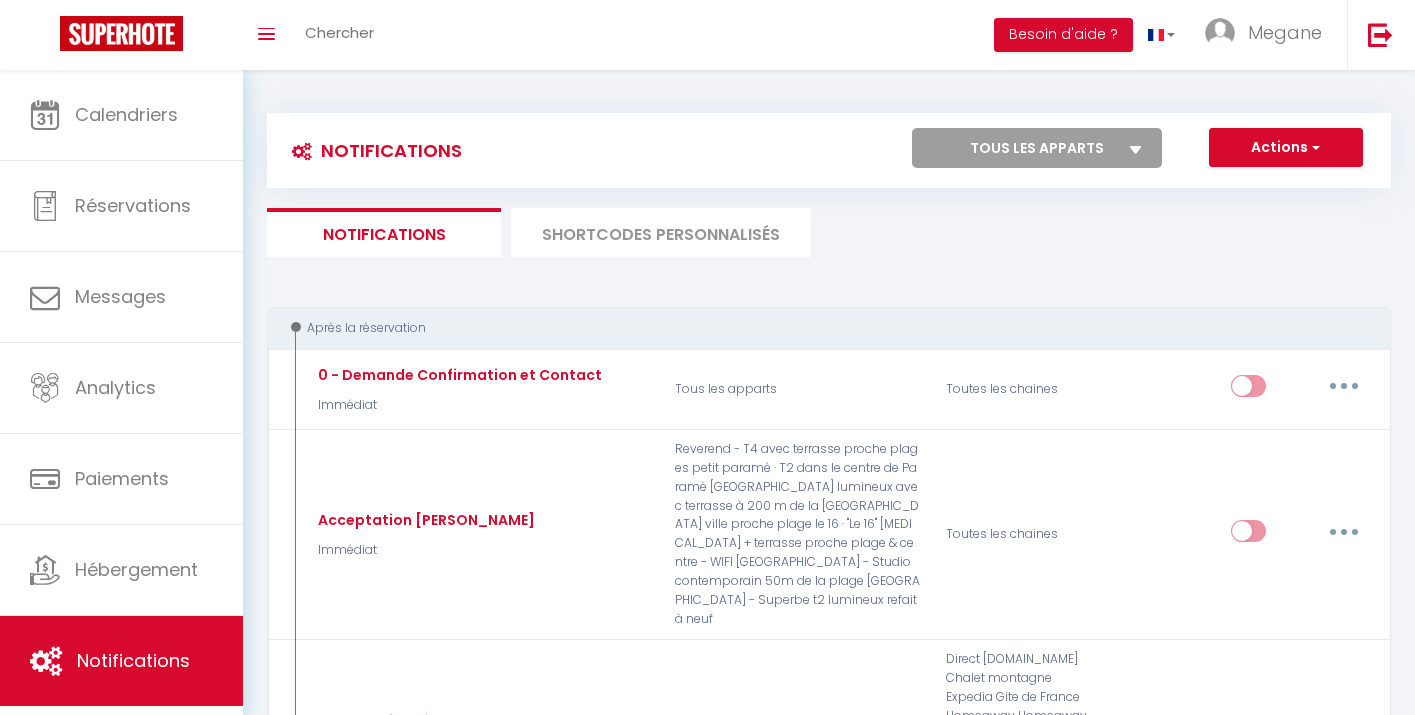 select 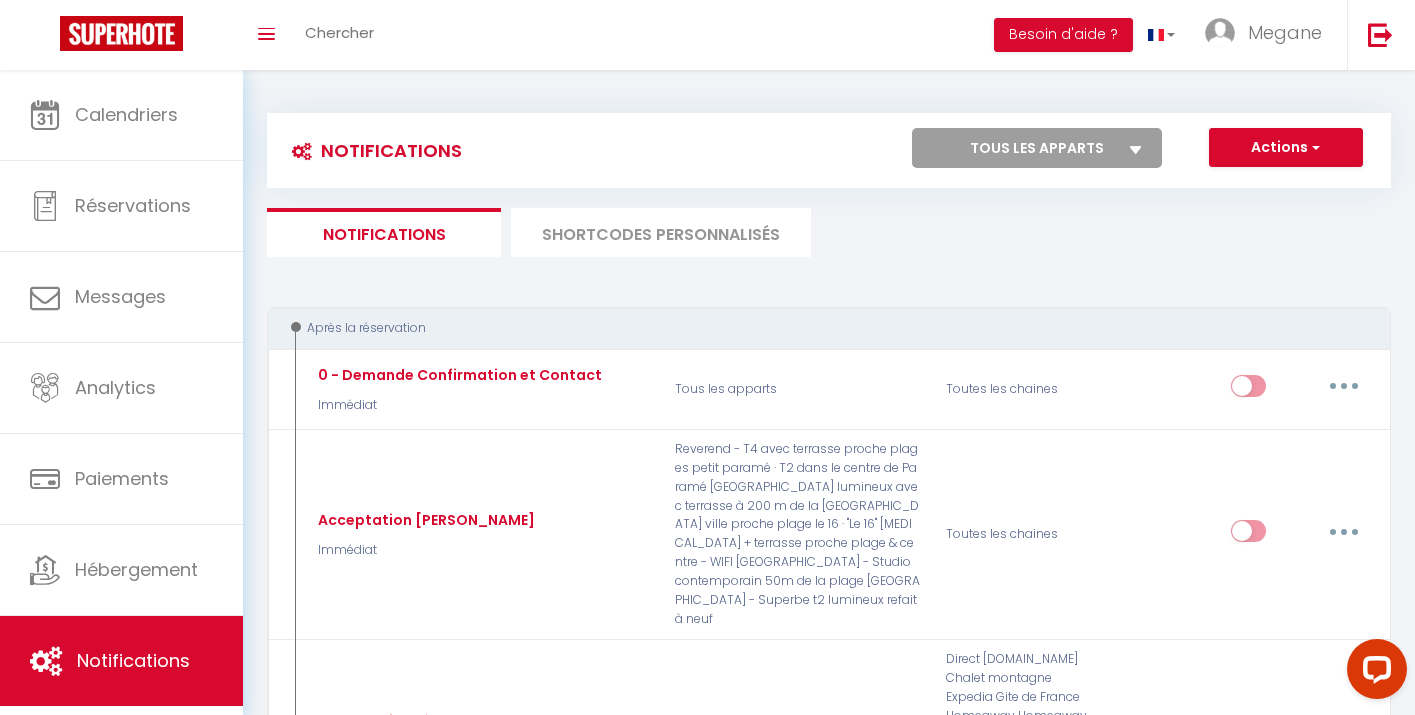 scroll, scrollTop: 0, scrollLeft: 0, axis: both 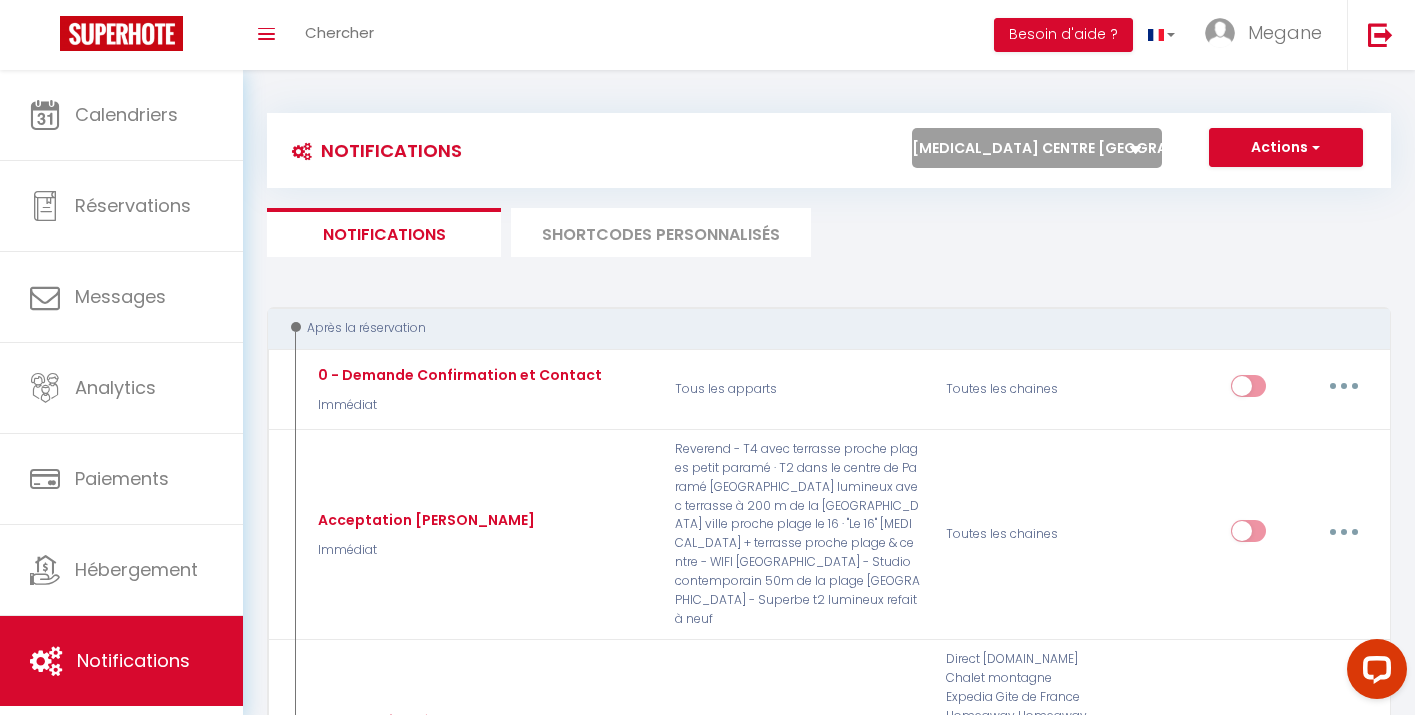 select 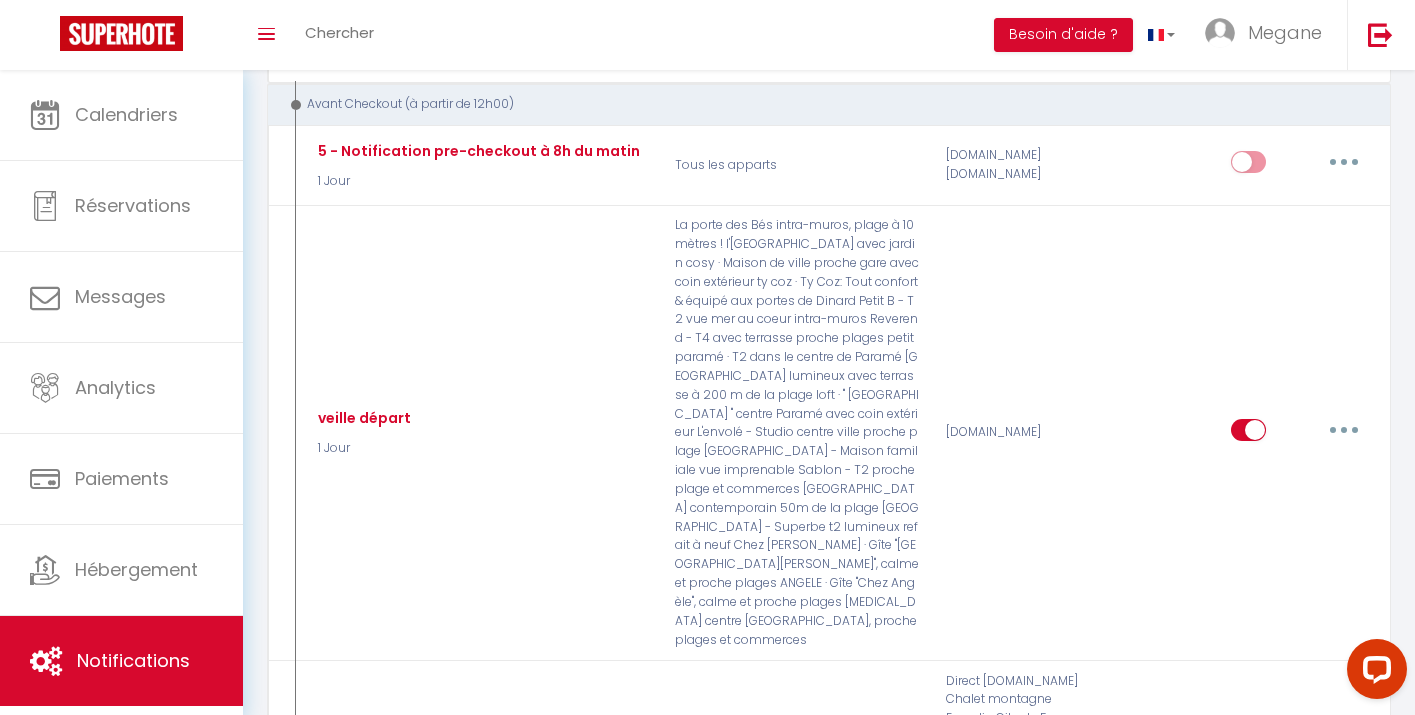 scroll, scrollTop: 1661, scrollLeft: 0, axis: vertical 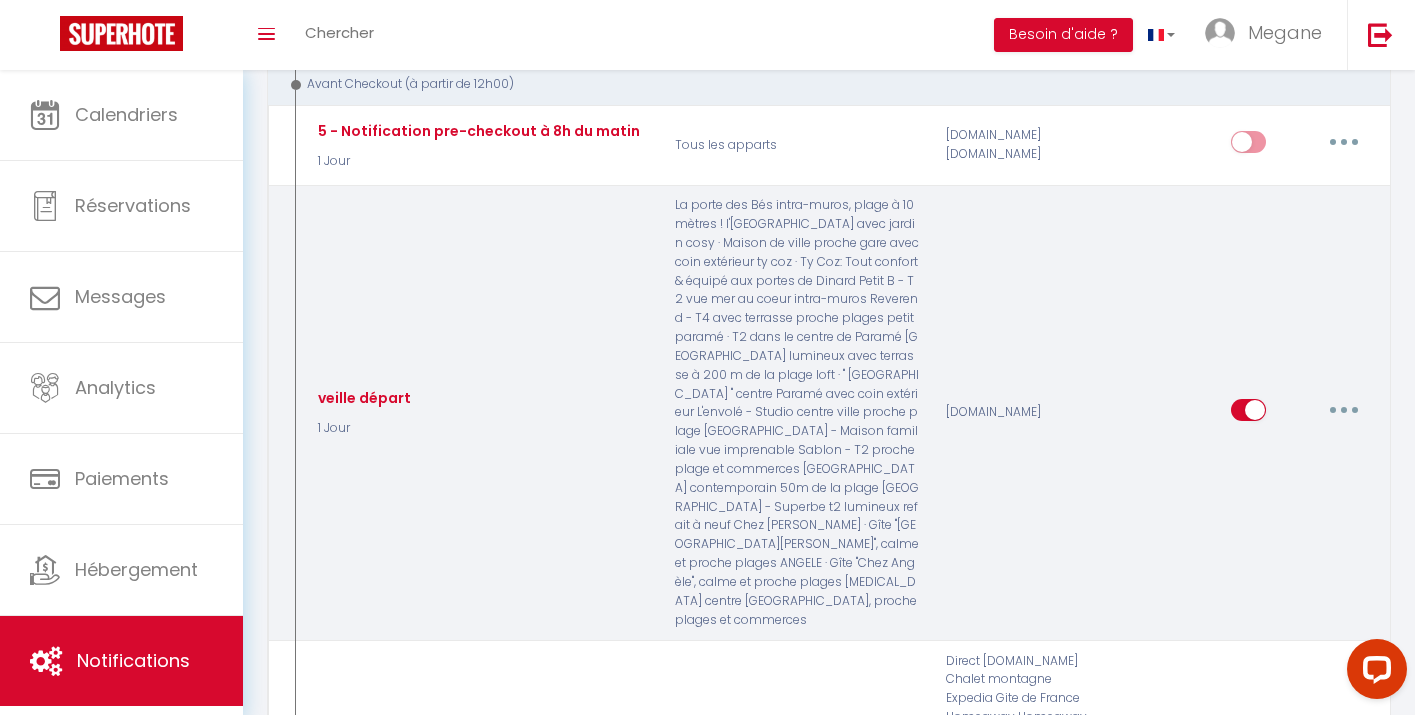 click at bounding box center (1344, 410) 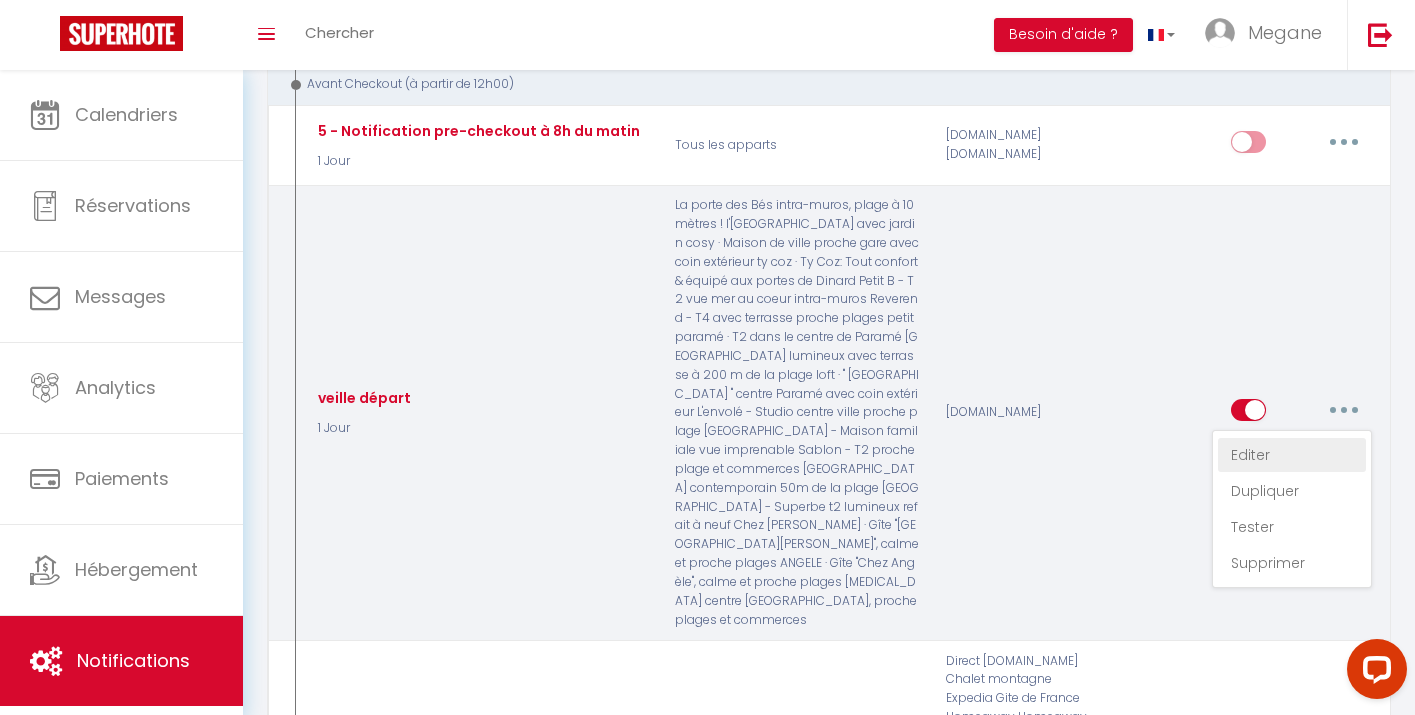 click on "Editer" at bounding box center (1292, 455) 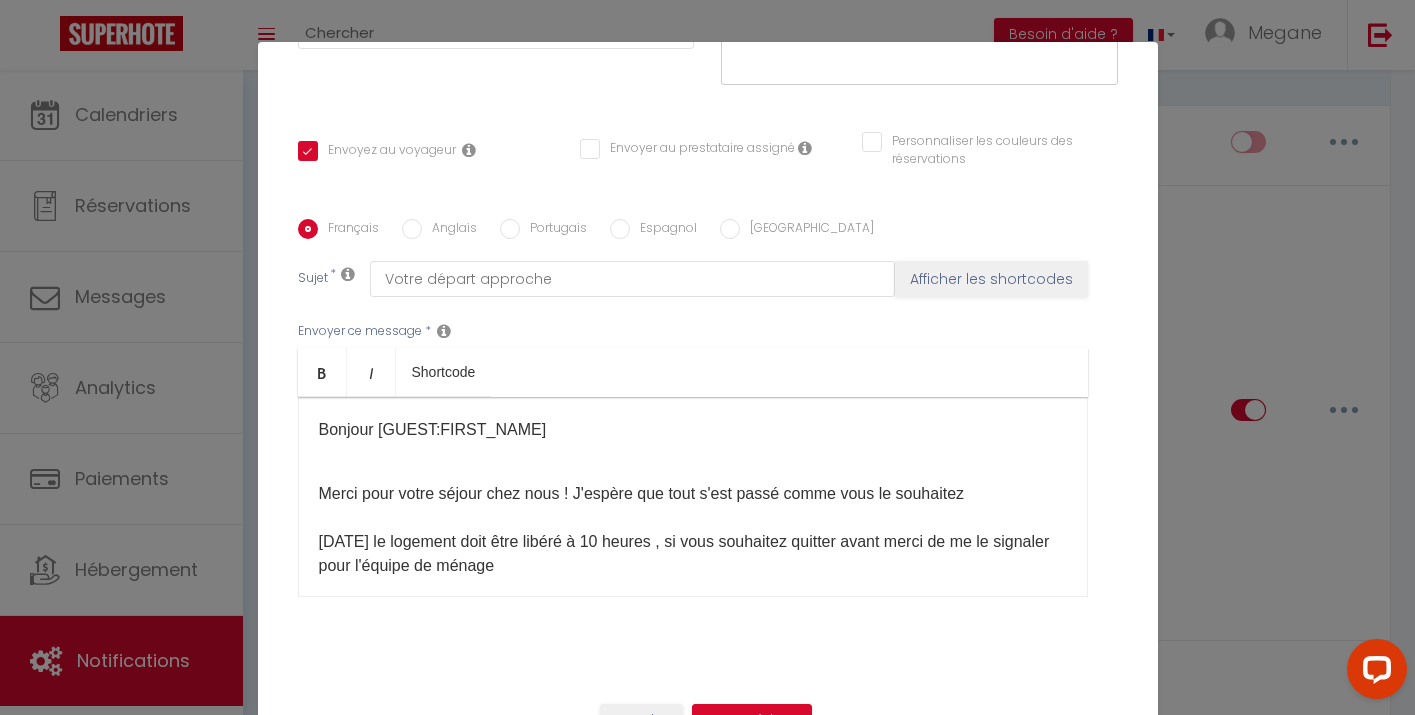 scroll, scrollTop: 376, scrollLeft: 0, axis: vertical 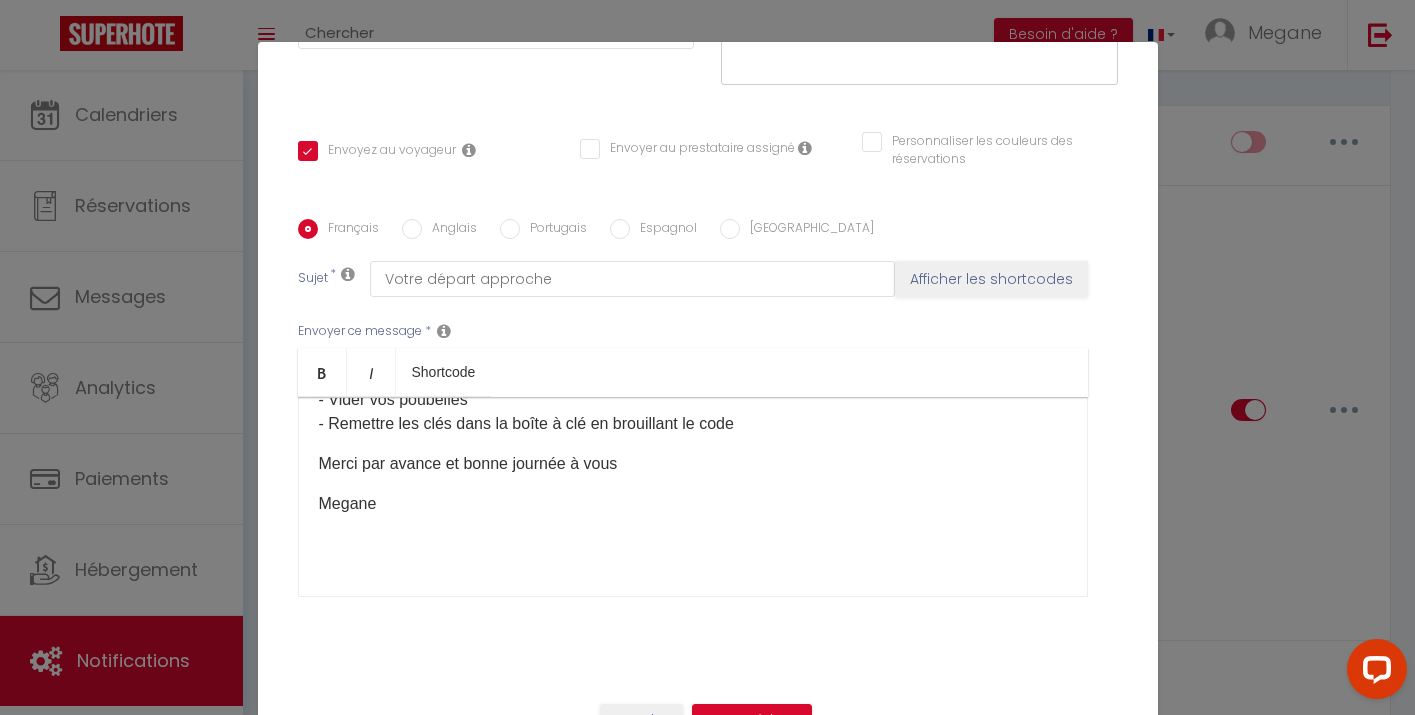 click on "Annuler" at bounding box center [641, 721] 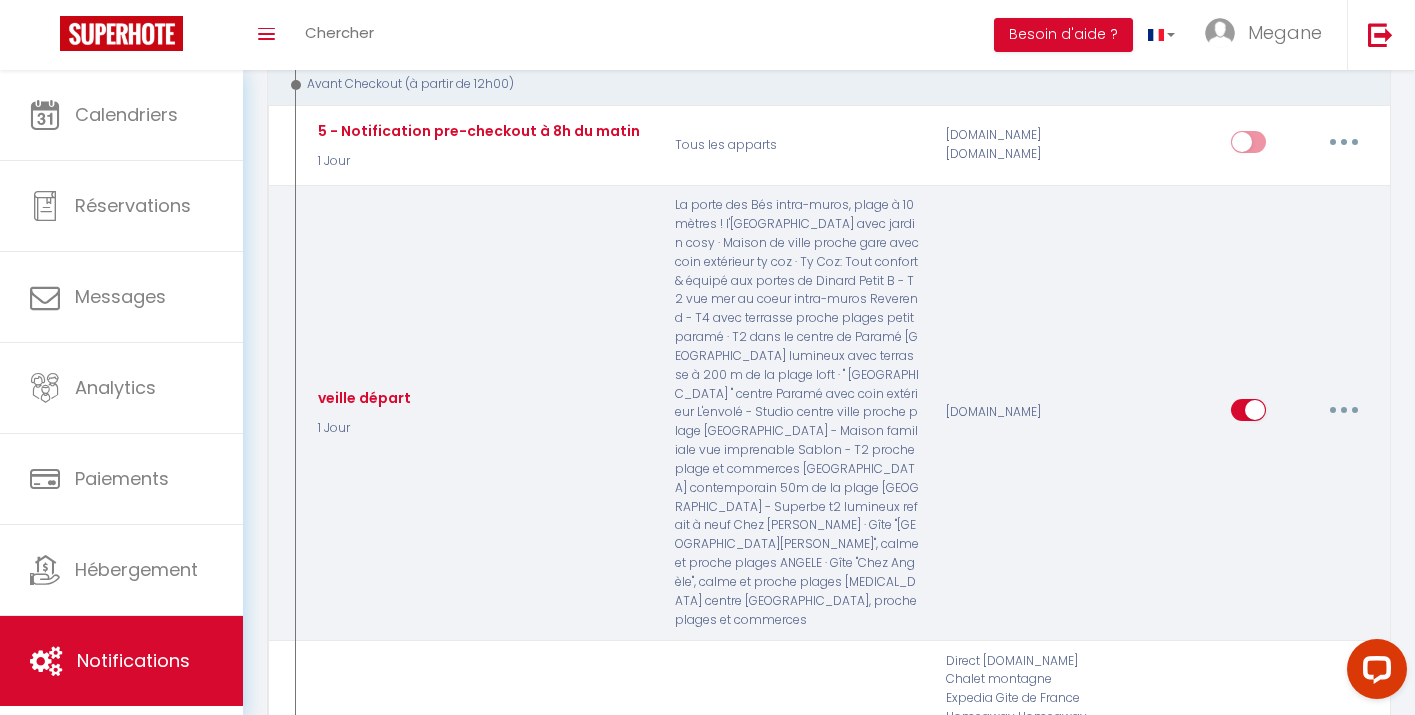 click at bounding box center (1248, 414) 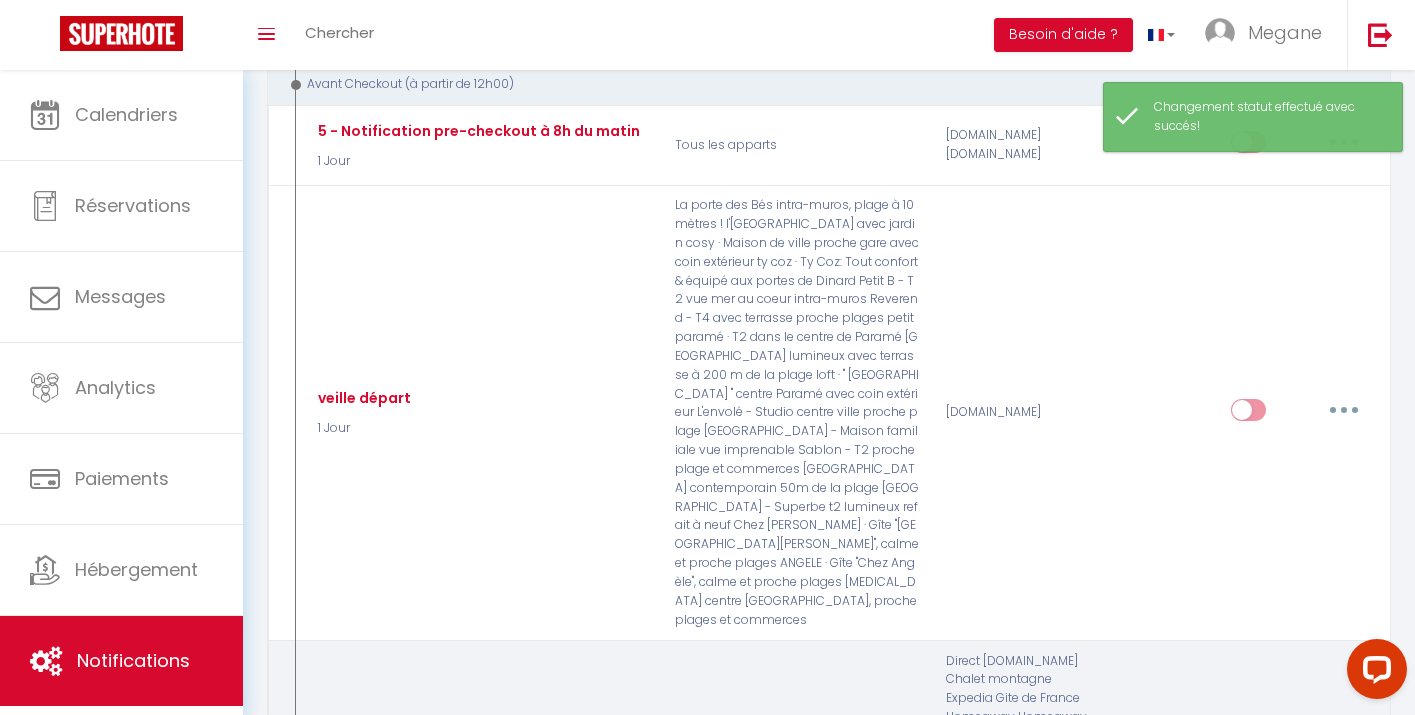 click at bounding box center (1344, 733) 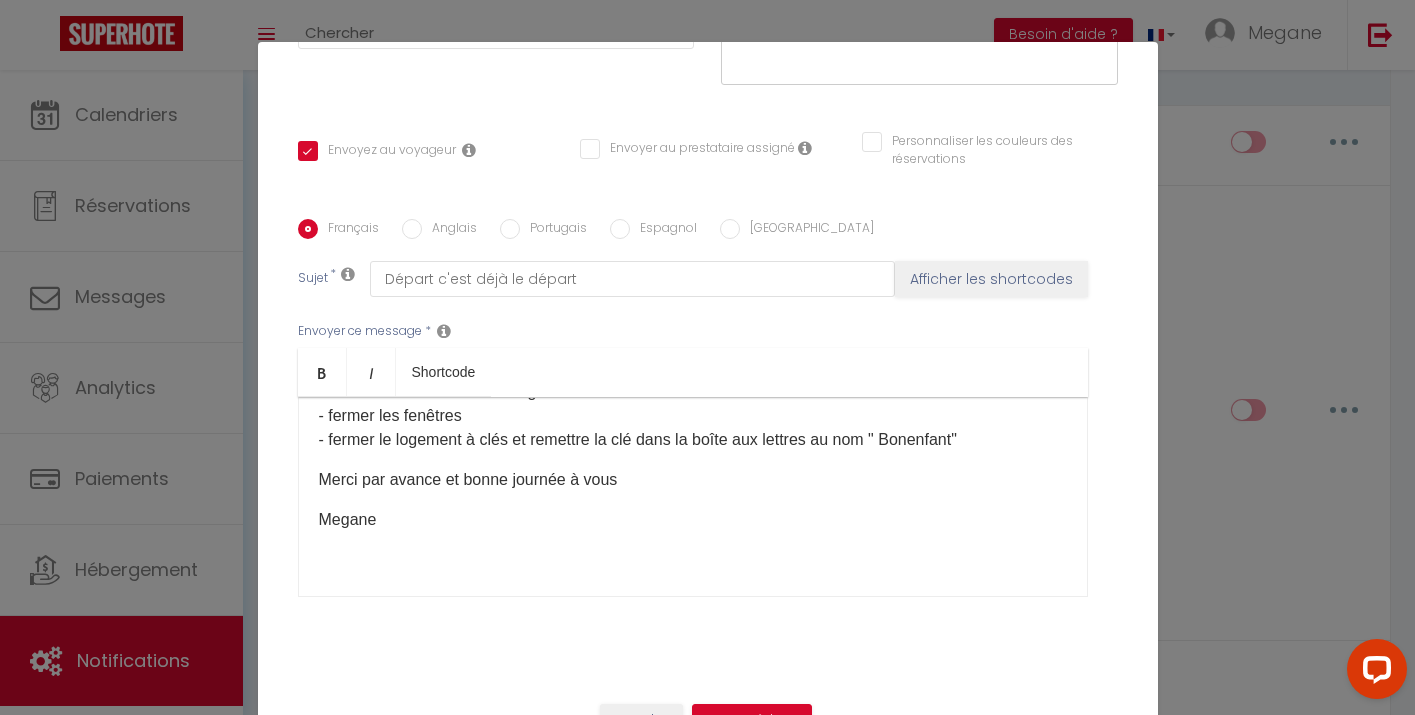 scroll, scrollTop: 246, scrollLeft: 0, axis: vertical 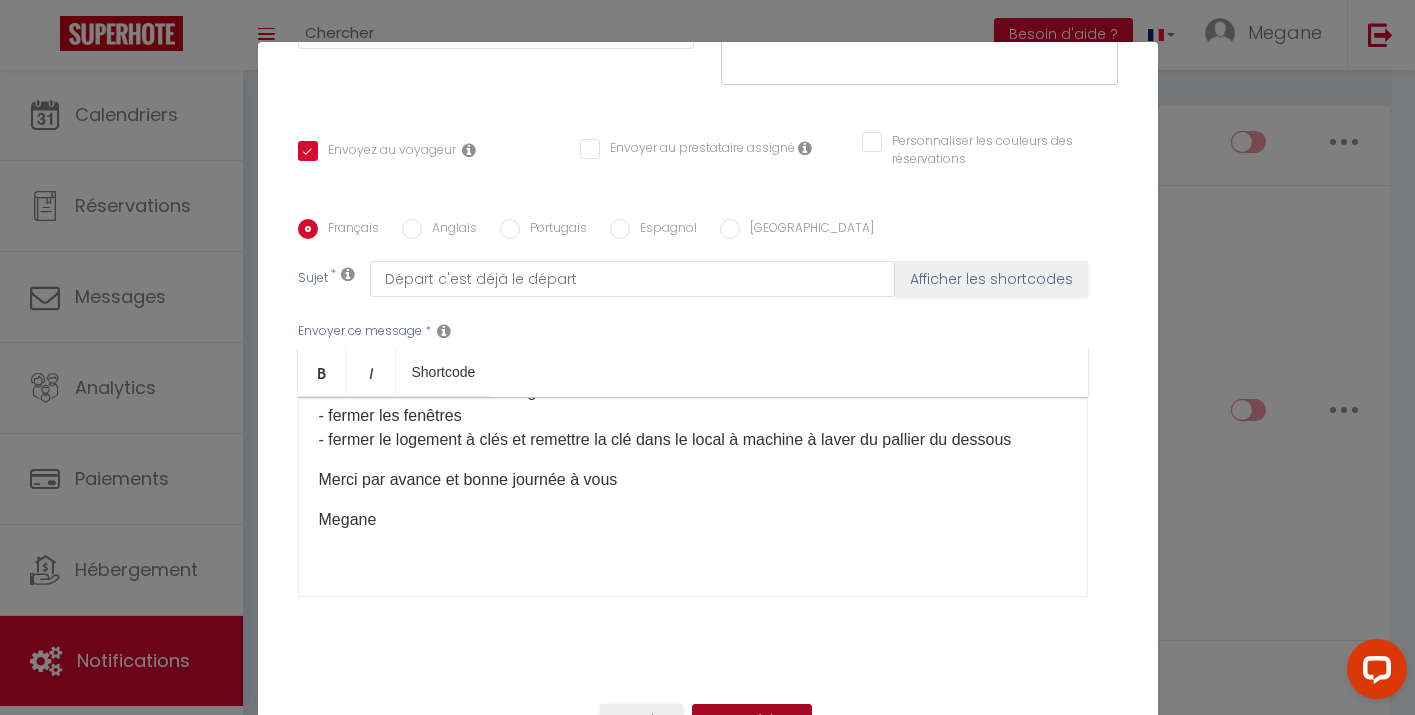 click on "Mettre à jour" at bounding box center (752, 721) 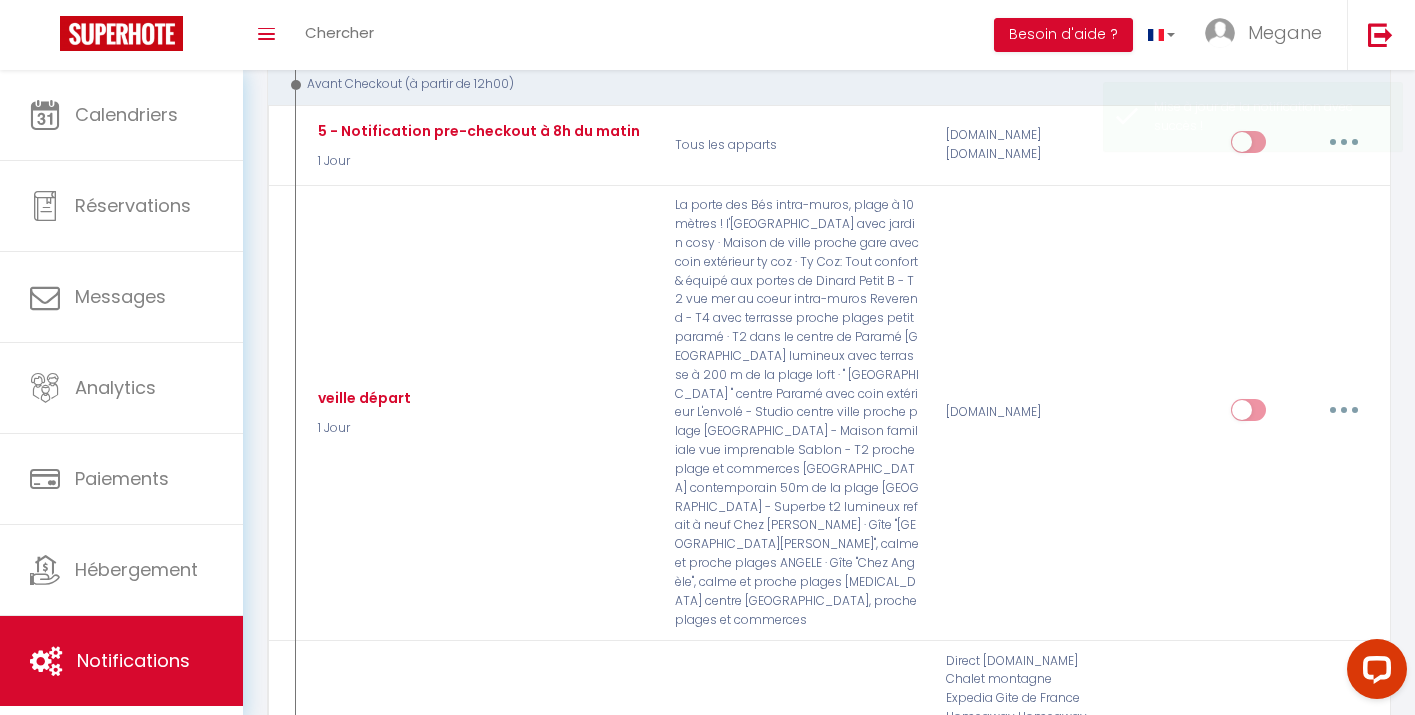 checkbox on "false" 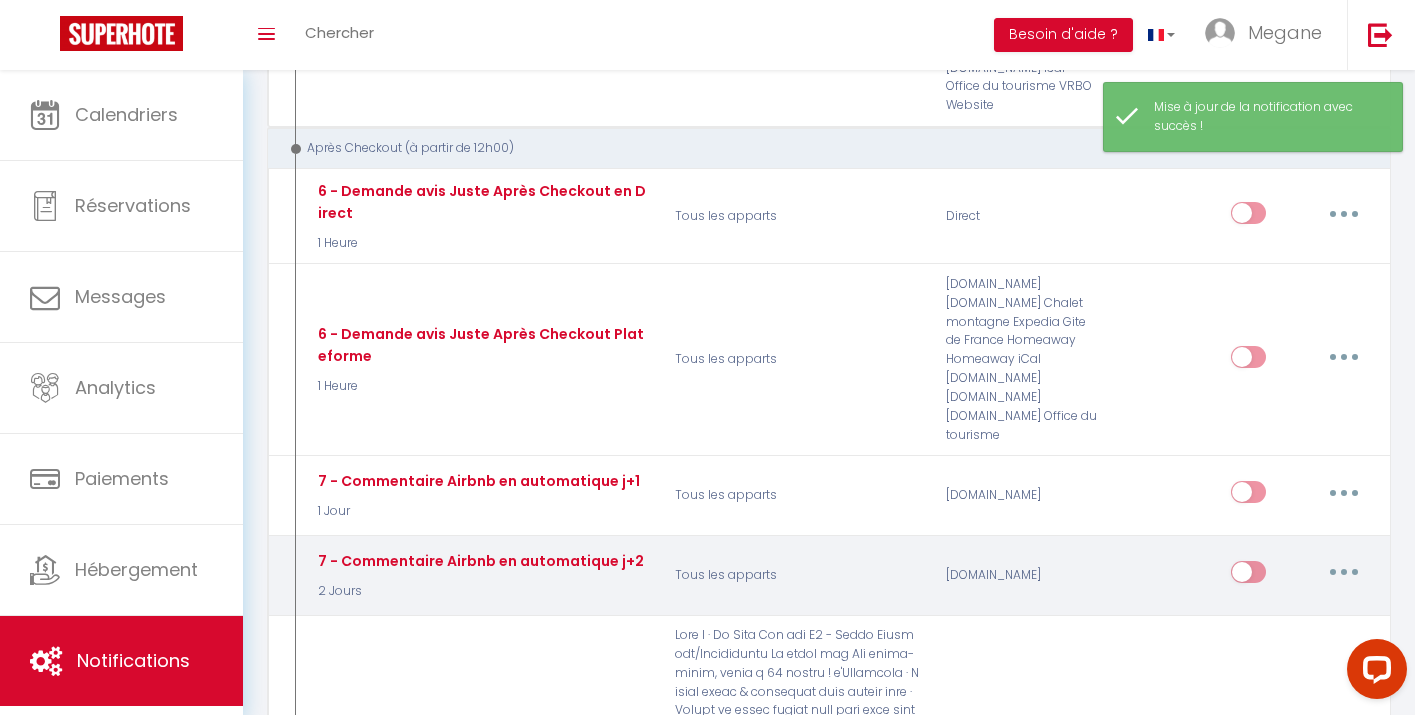 scroll, scrollTop: 2371, scrollLeft: 0, axis: vertical 